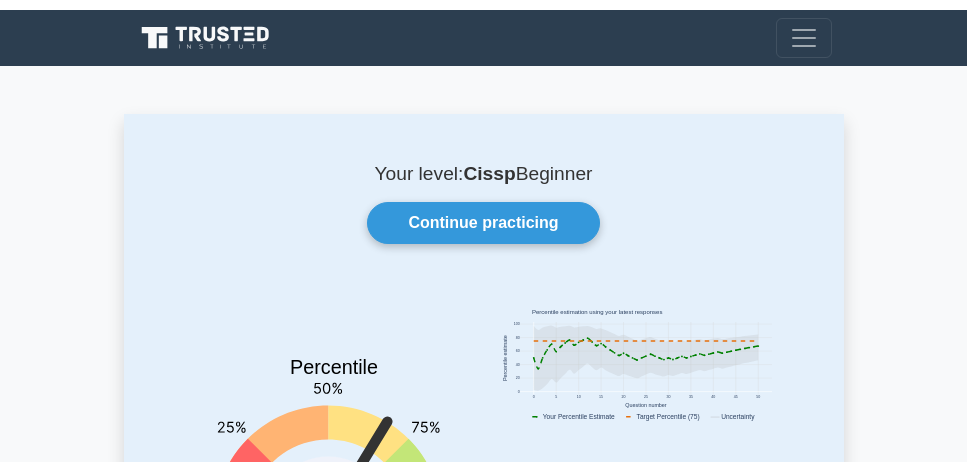 scroll, scrollTop: 0, scrollLeft: 0, axis: both 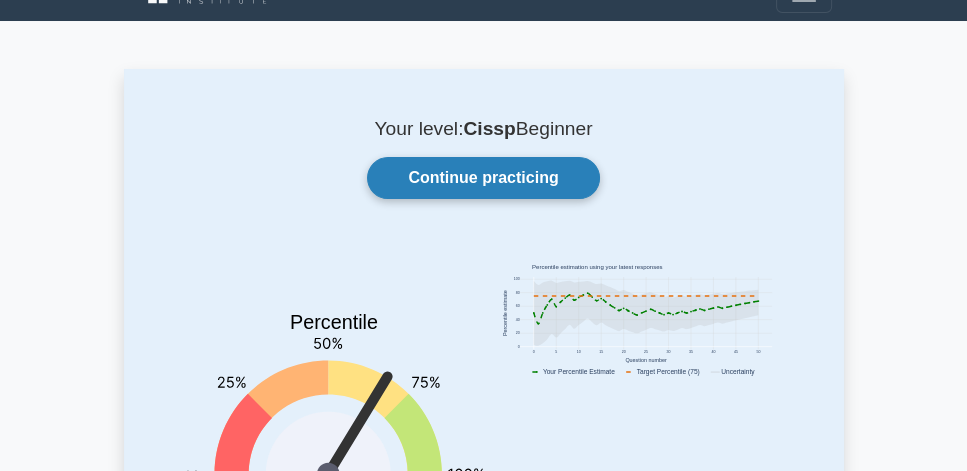 click on "Continue practicing" at bounding box center (483, 178) 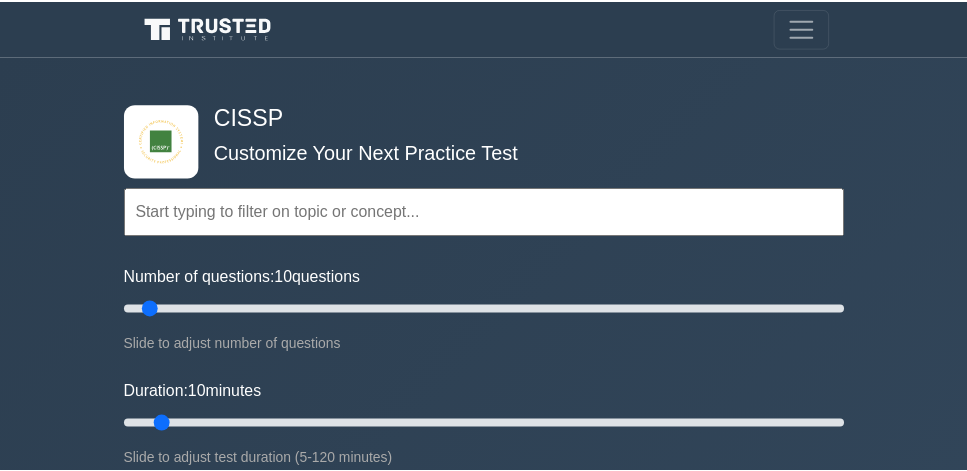 scroll, scrollTop: 0, scrollLeft: 0, axis: both 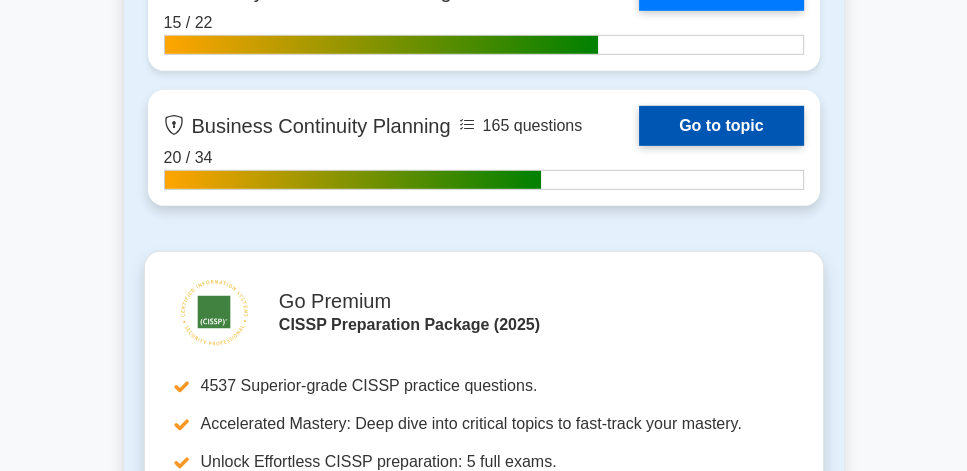 click on "Go to topic" at bounding box center (721, 126) 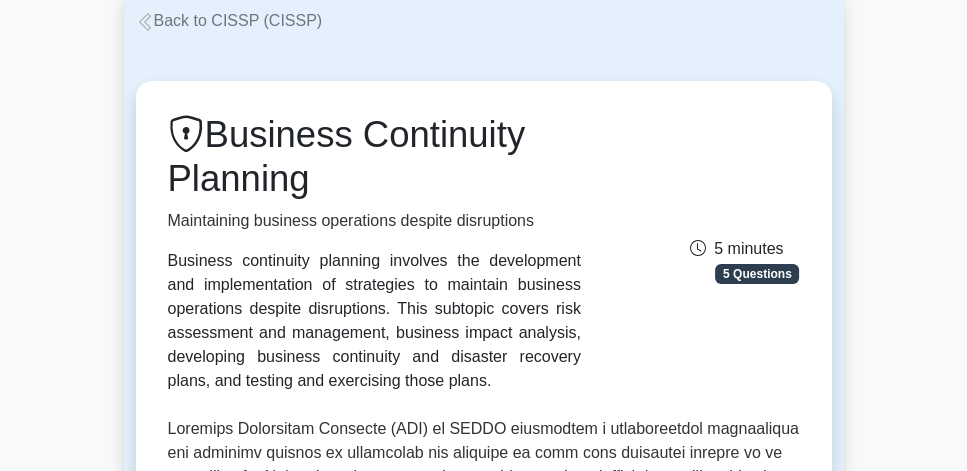 scroll, scrollTop: 342, scrollLeft: 0, axis: vertical 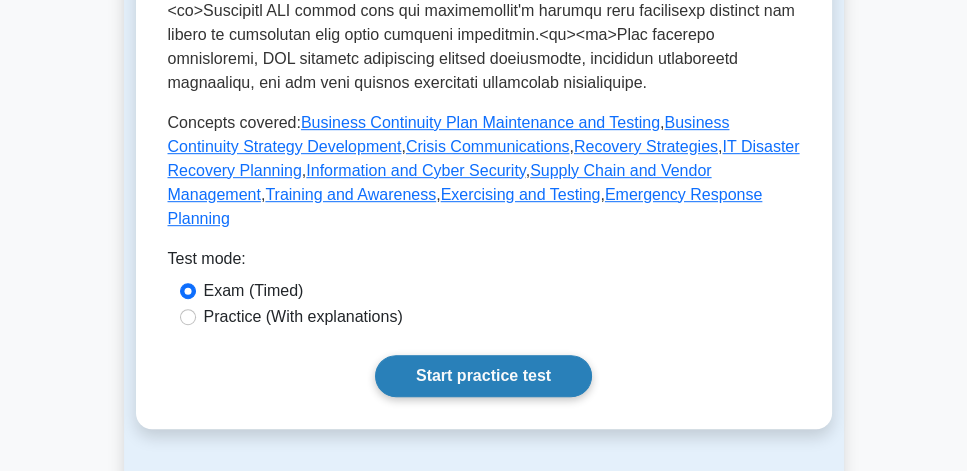 click on "Start practice test" at bounding box center [483, 376] 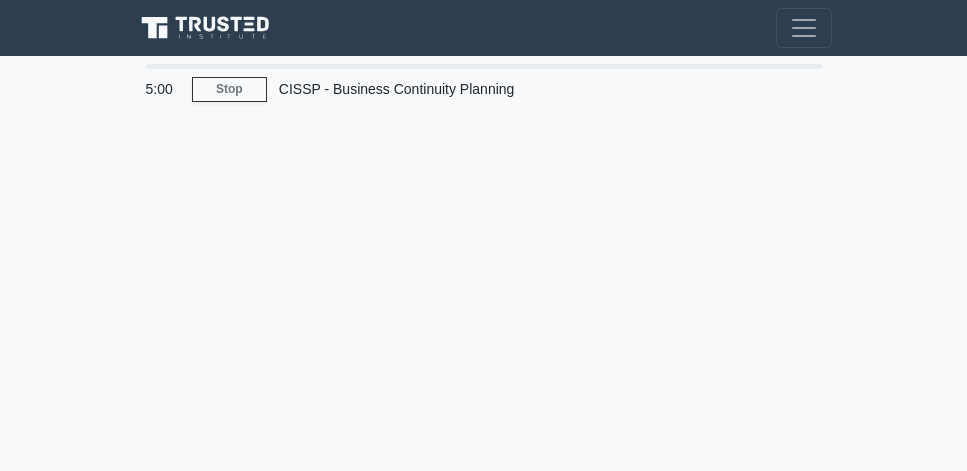 scroll, scrollTop: 0, scrollLeft: 0, axis: both 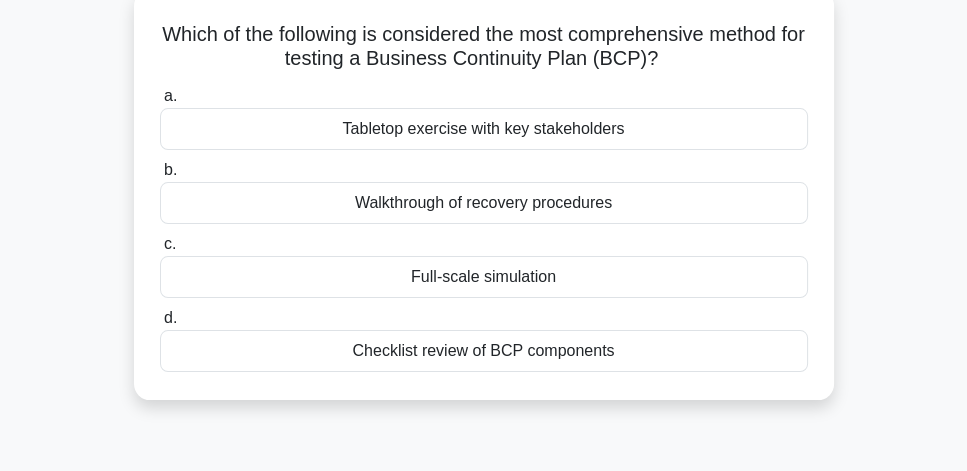 click on "Full-scale simulation" at bounding box center (484, 277) 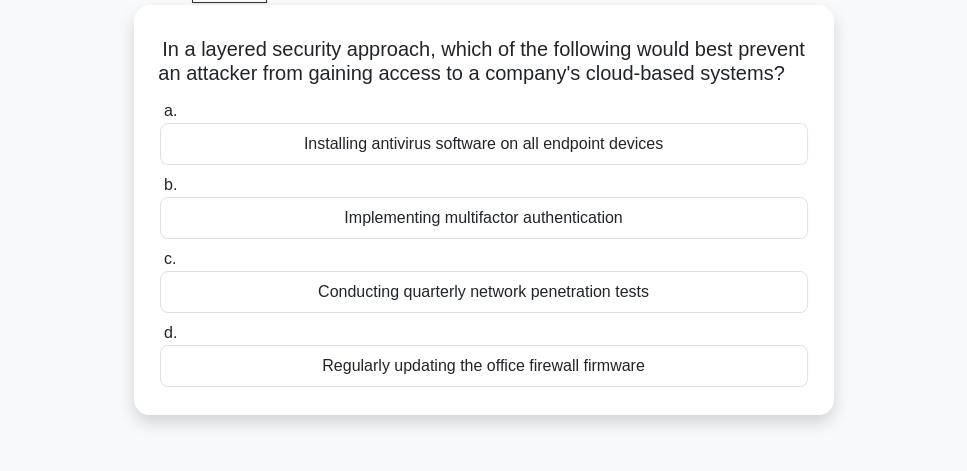 scroll, scrollTop: 114, scrollLeft: 0, axis: vertical 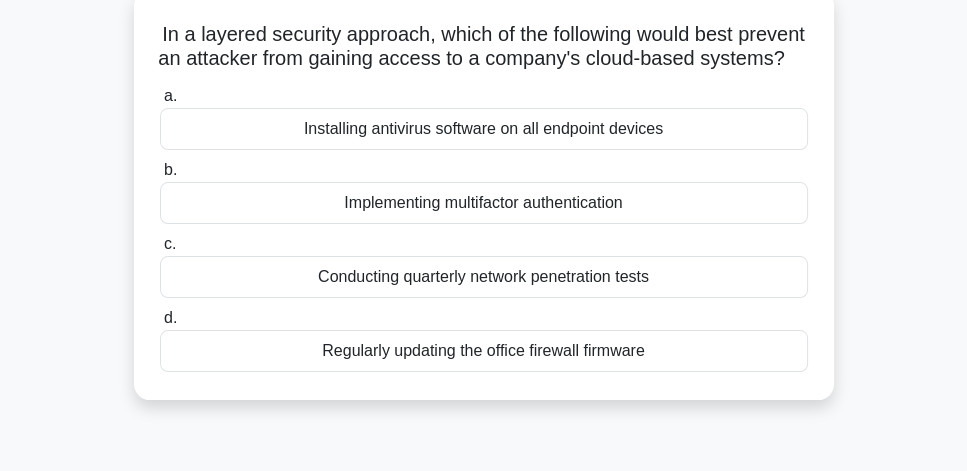 click on "Implementing multifactor authentication" at bounding box center (484, 203) 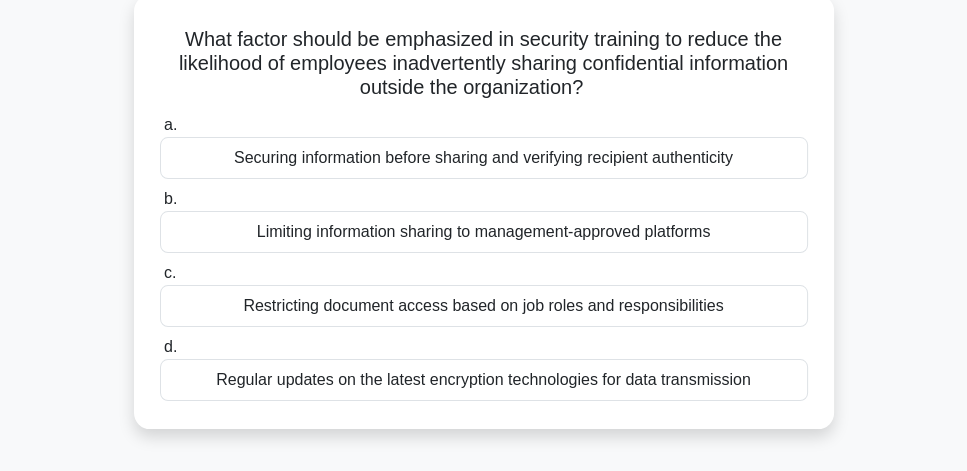 scroll, scrollTop: 114, scrollLeft: 0, axis: vertical 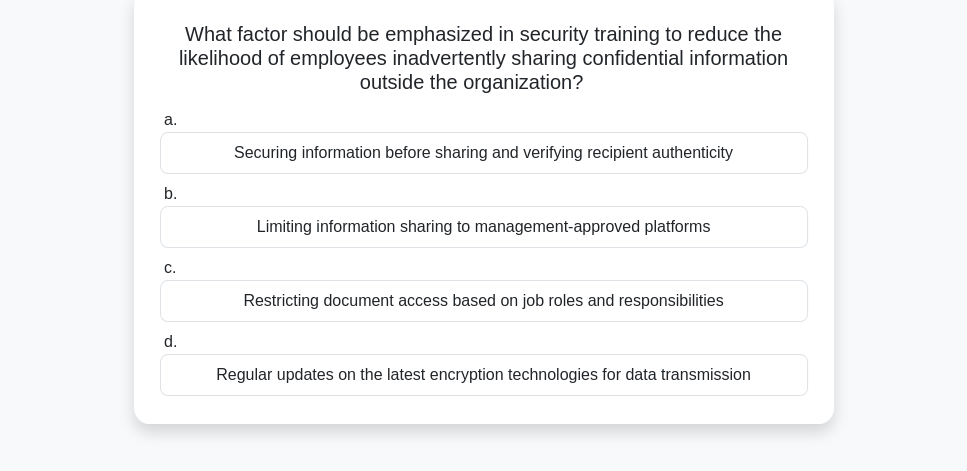 click on "Limiting information sharing to management-approved platforms" at bounding box center [484, 227] 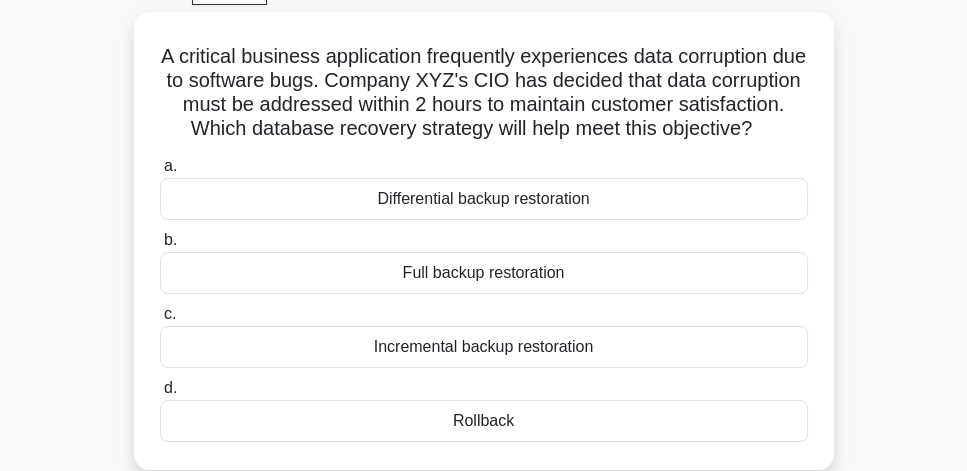 scroll, scrollTop: 114, scrollLeft: 0, axis: vertical 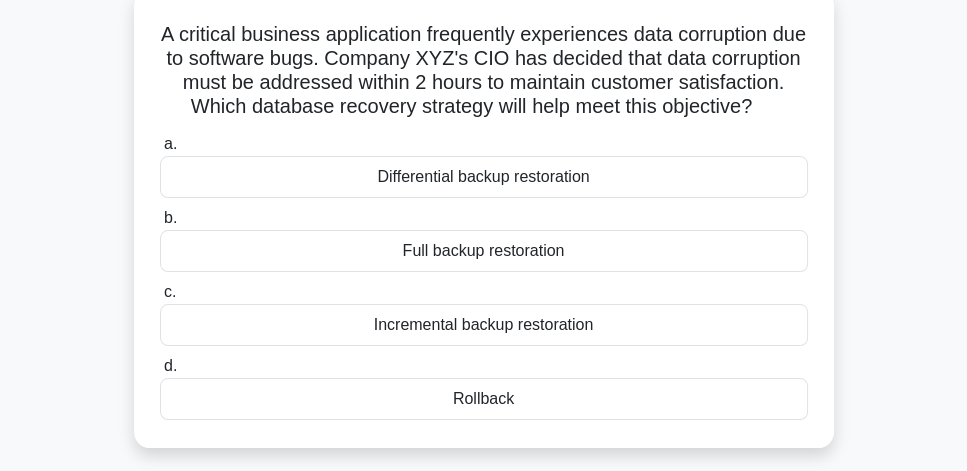 click on "Incremental backup restoration" at bounding box center (484, 325) 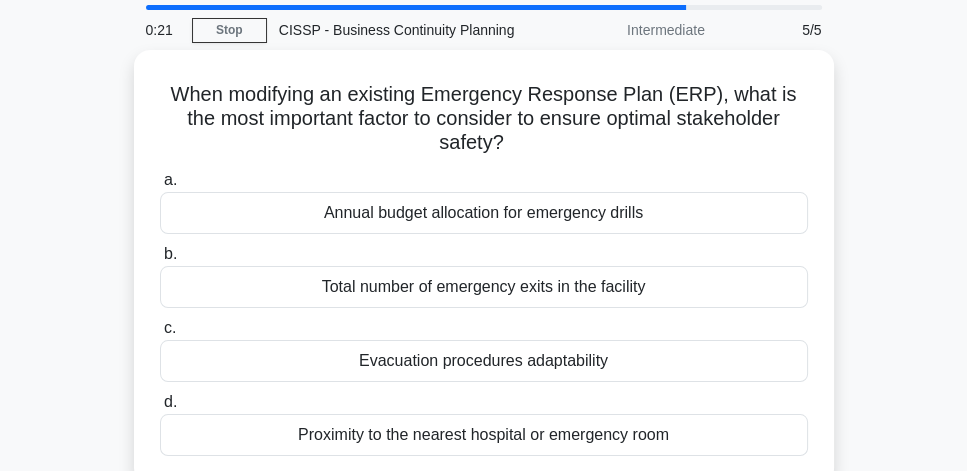 scroll, scrollTop: 57, scrollLeft: 0, axis: vertical 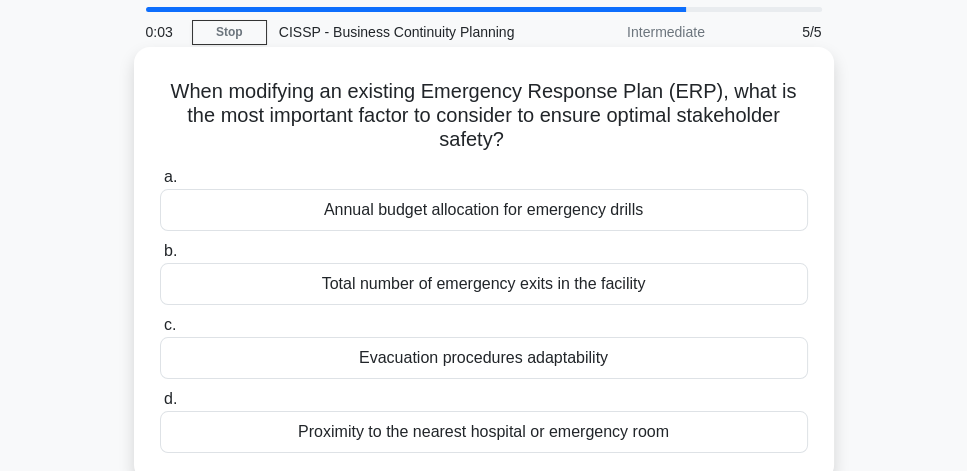 click on "Annual budget allocation for emergency drills" at bounding box center [484, 210] 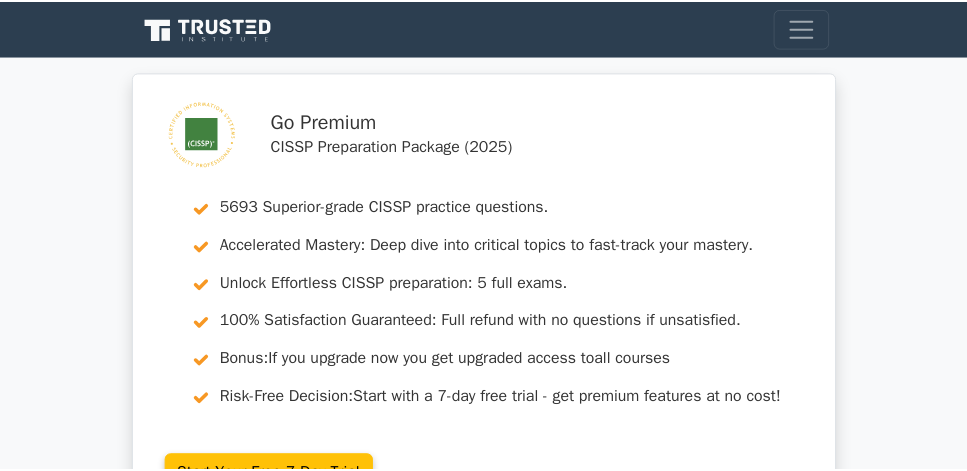 scroll, scrollTop: 0, scrollLeft: 0, axis: both 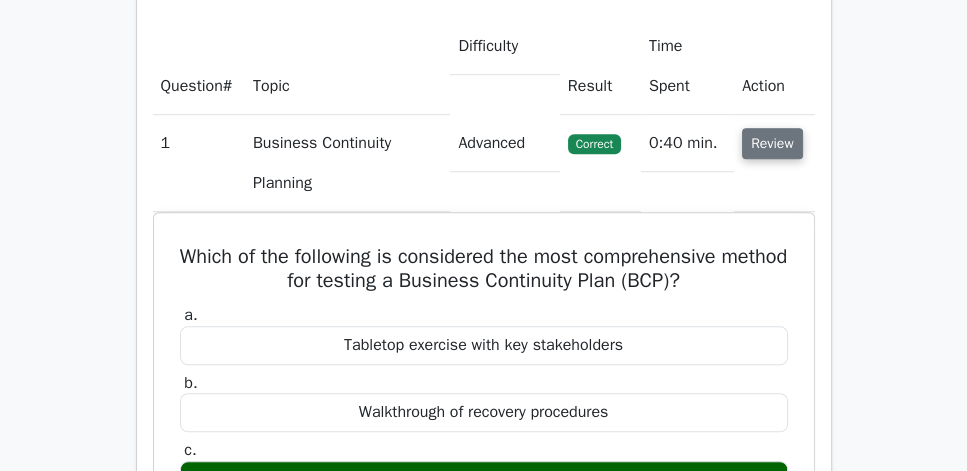 click on "Review" at bounding box center [772, 143] 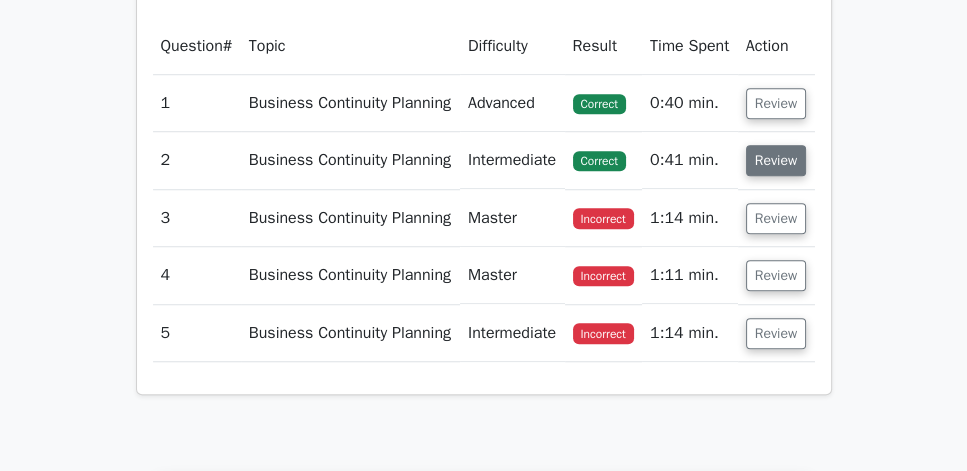 click on "Review" at bounding box center [776, 160] 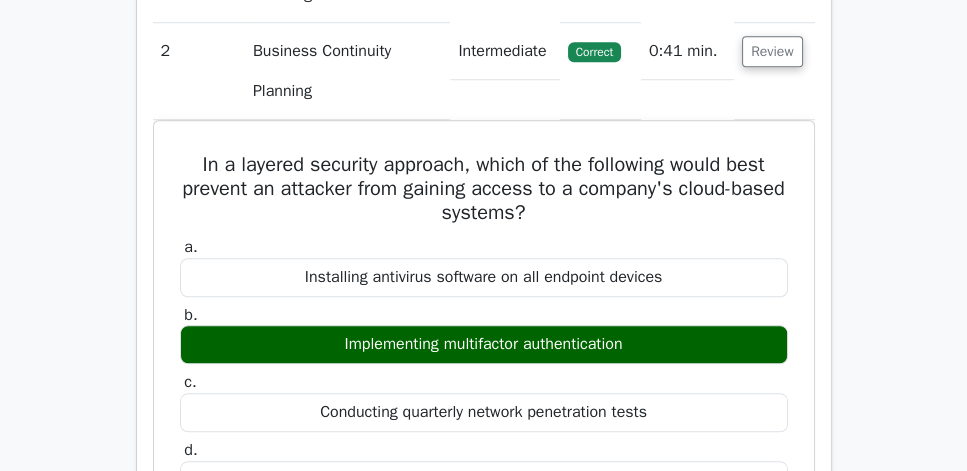 scroll, scrollTop: 1485, scrollLeft: 0, axis: vertical 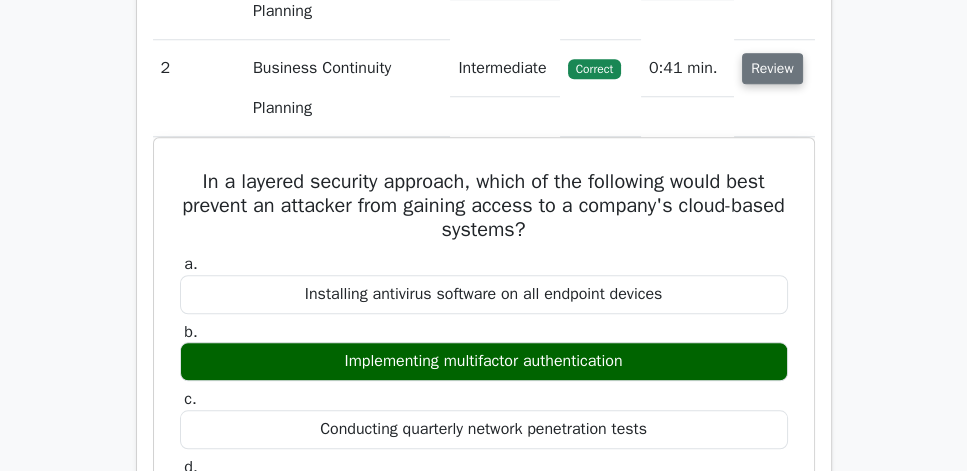 click on "Review" at bounding box center (772, 68) 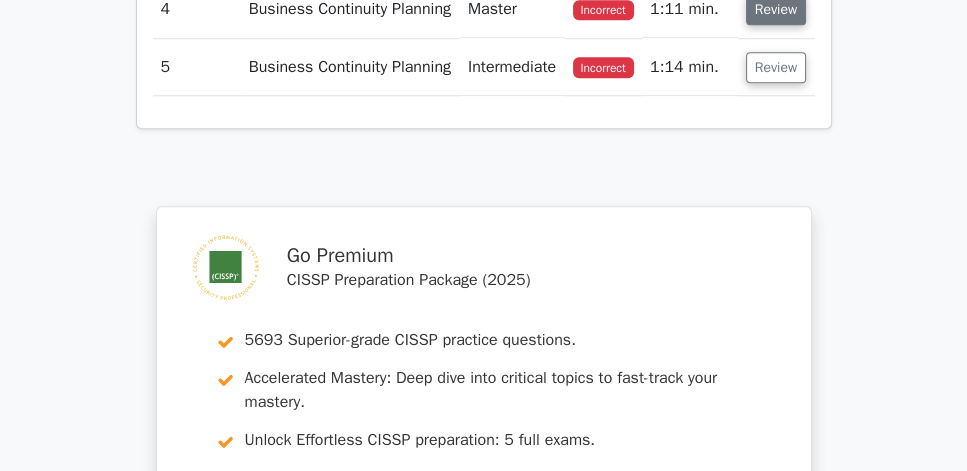 scroll, scrollTop: 1714, scrollLeft: 0, axis: vertical 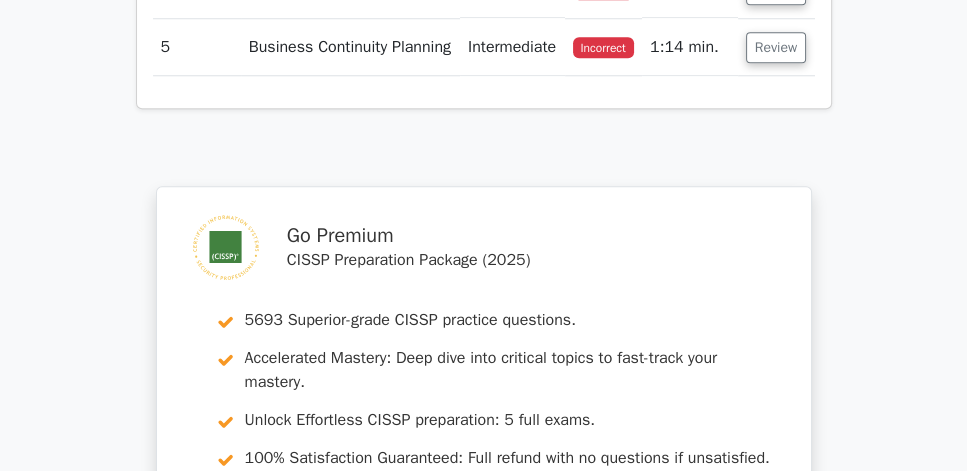click on "Review" at bounding box center (776, -68) 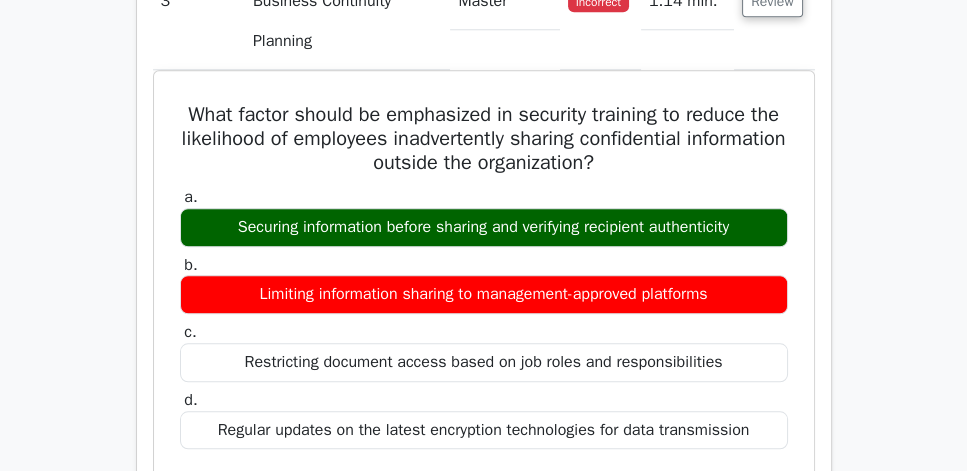 scroll, scrollTop: 1771, scrollLeft: 0, axis: vertical 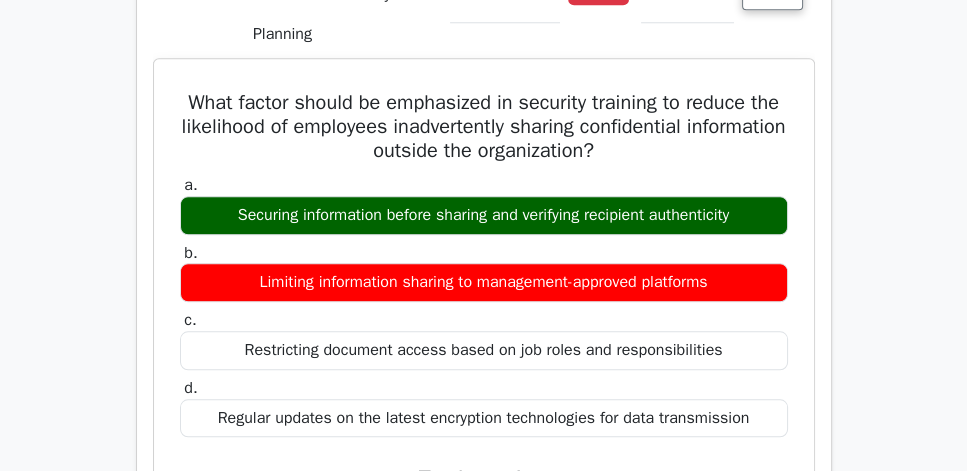 drag, startPoint x: 202, startPoint y: 234, endPoint x: 761, endPoint y: 246, distance: 559.1288 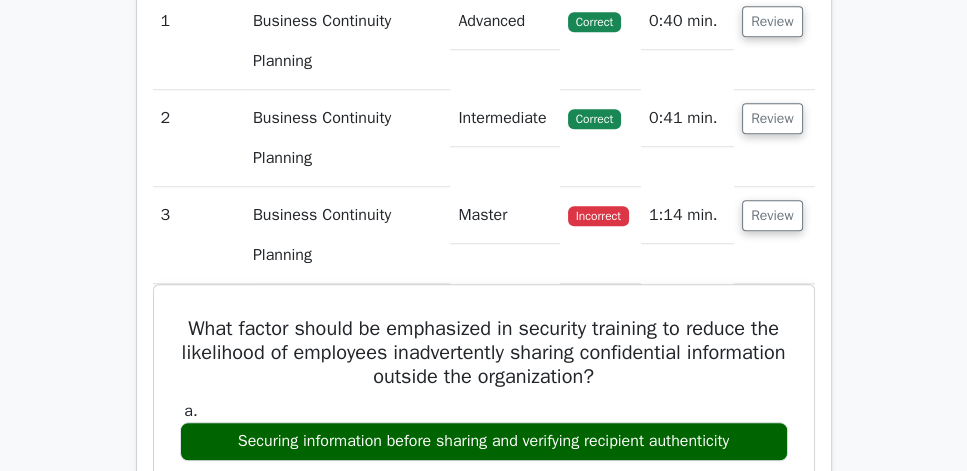 scroll, scrollTop: 1542, scrollLeft: 0, axis: vertical 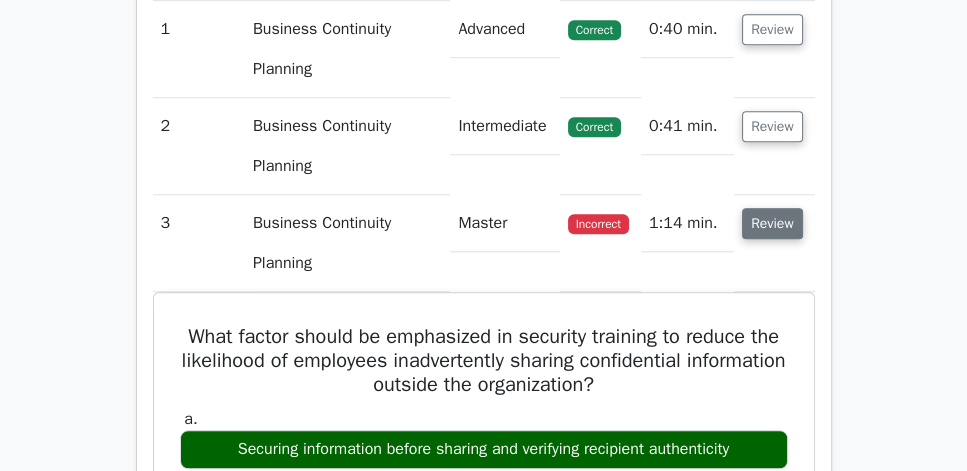 click on "Review" at bounding box center (772, 223) 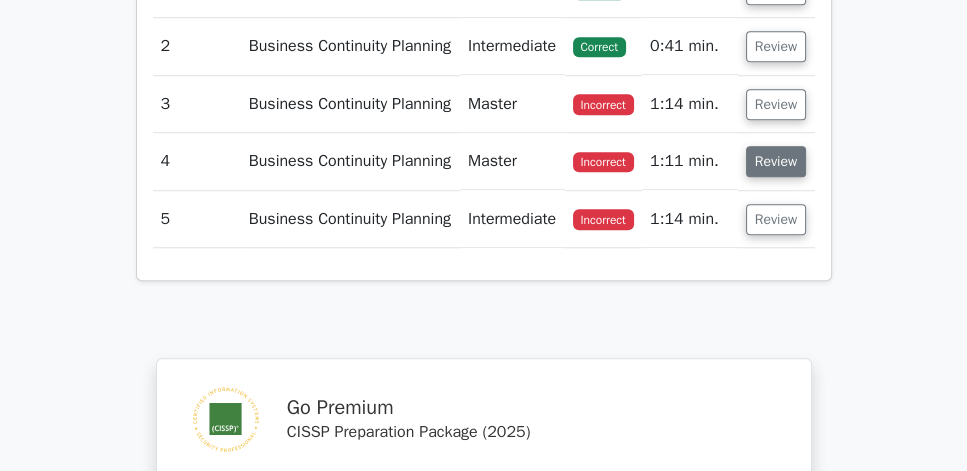 click on "Review" at bounding box center (776, 161) 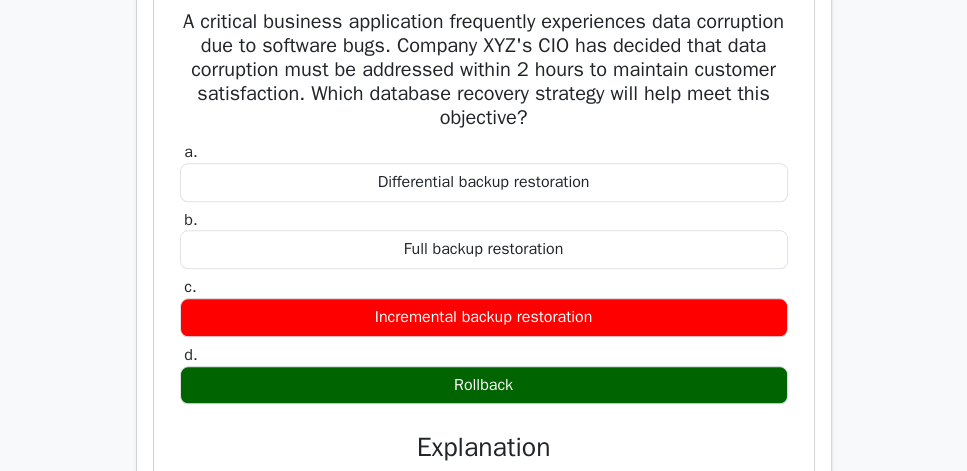 scroll, scrollTop: 1942, scrollLeft: 0, axis: vertical 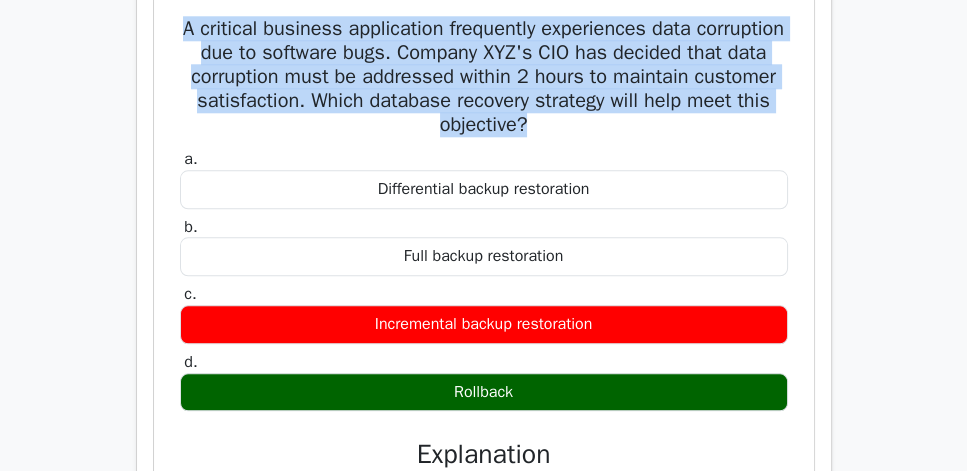 drag, startPoint x: 203, startPoint y: 48, endPoint x: 678, endPoint y: 152, distance: 486.25198 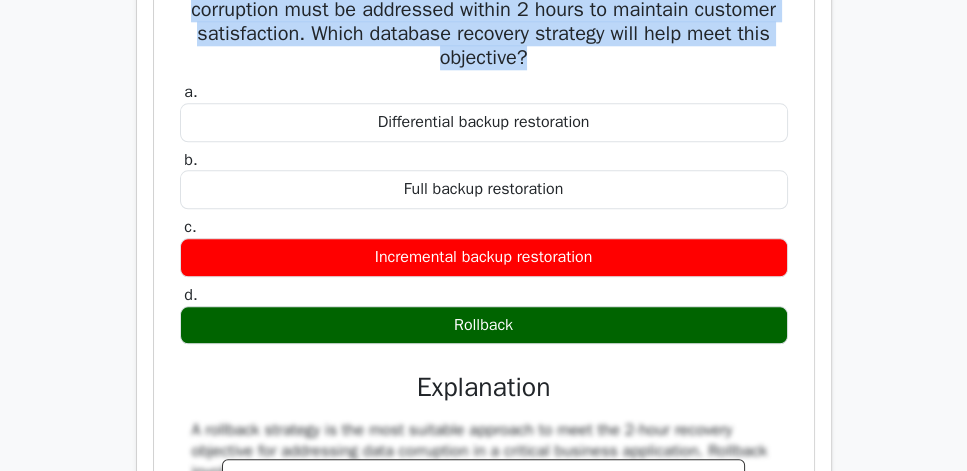 scroll, scrollTop: 2171, scrollLeft: 0, axis: vertical 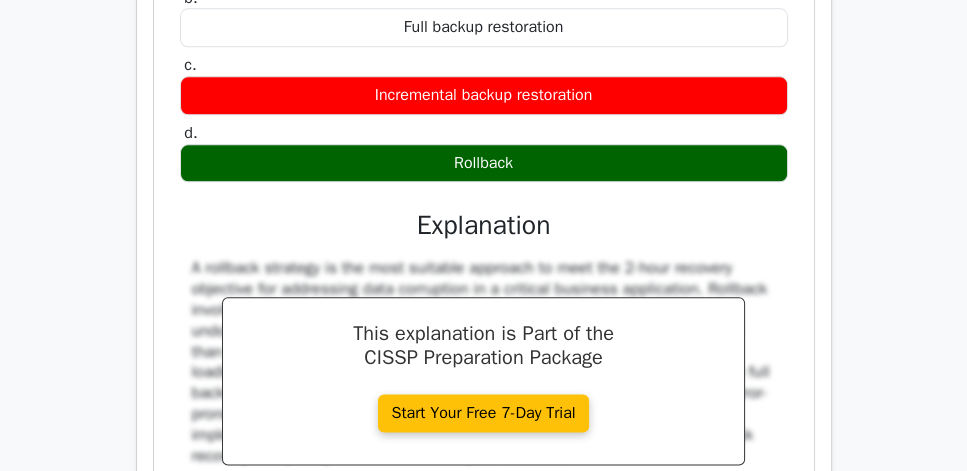 click on "Rollback" at bounding box center (484, 163) 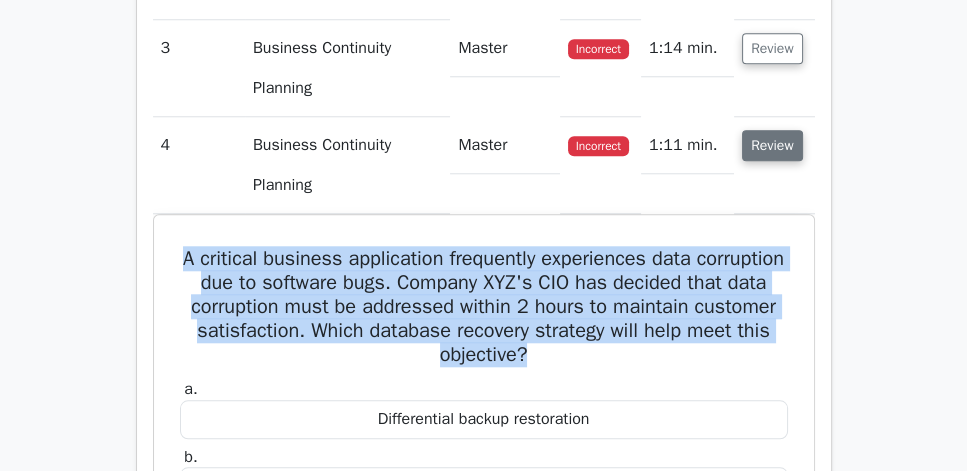 scroll, scrollTop: 1714, scrollLeft: 0, axis: vertical 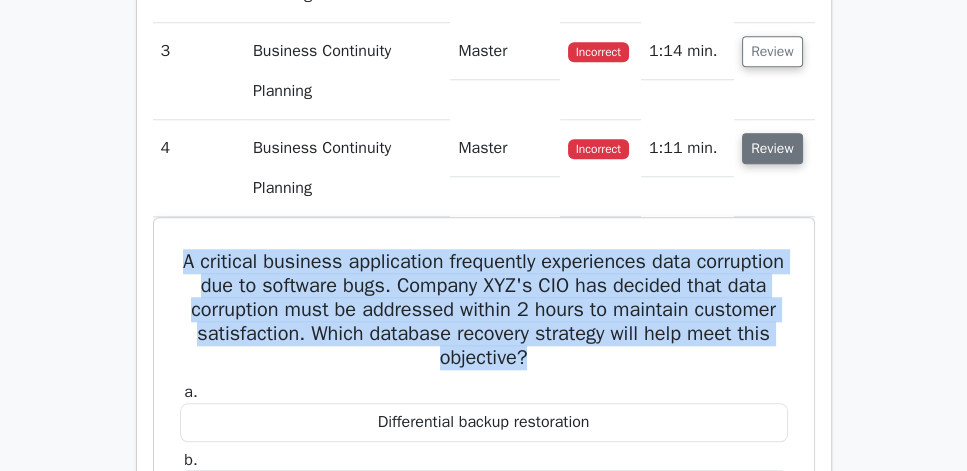 click on "Review" at bounding box center (772, 148) 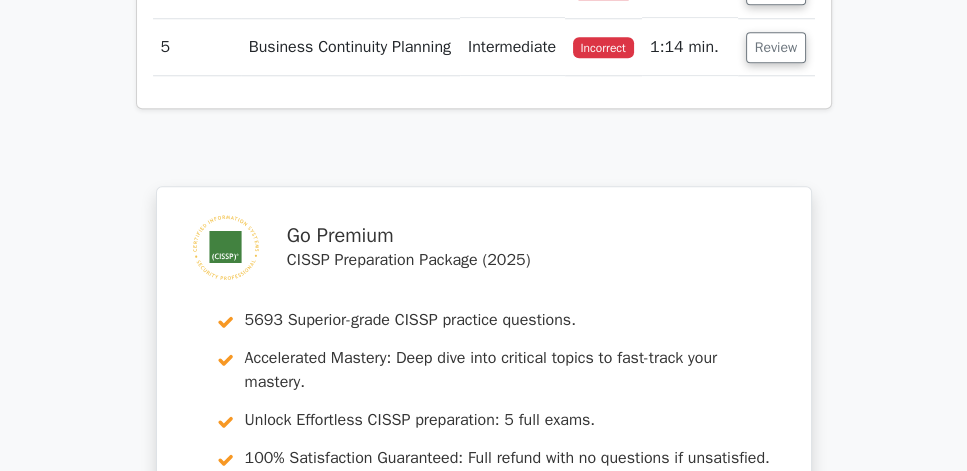 click on "Review" at bounding box center [776, 47] 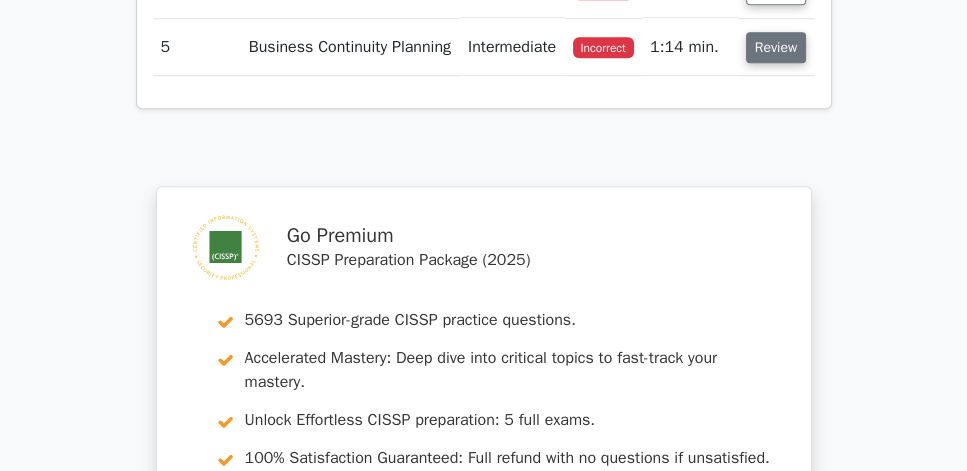click on "Review" at bounding box center [776, 47] 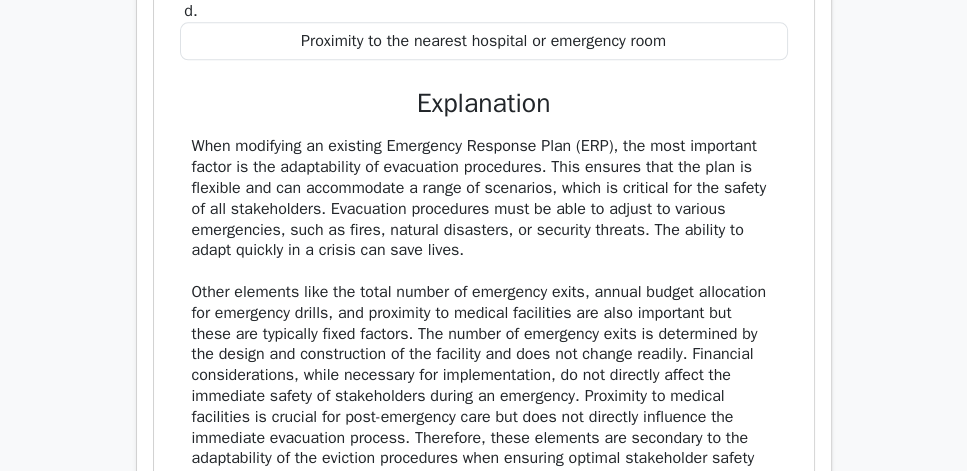 scroll, scrollTop: 2342, scrollLeft: 0, axis: vertical 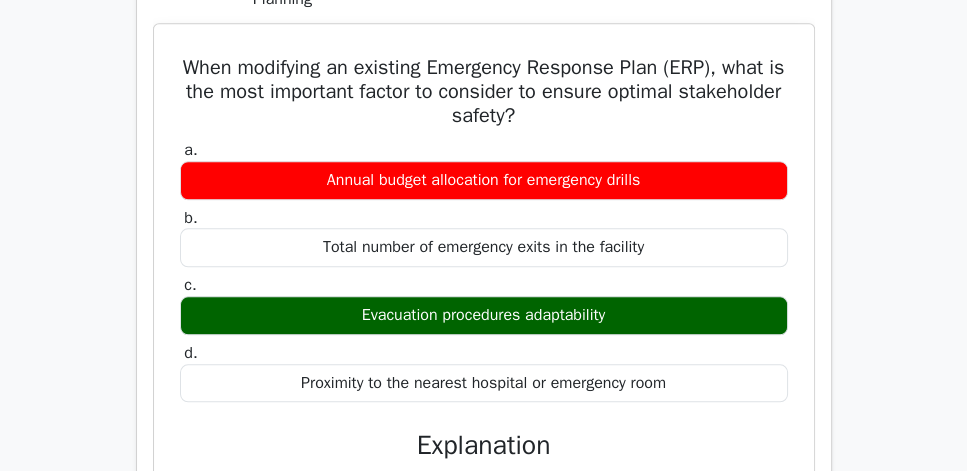 drag, startPoint x: 177, startPoint y: 78, endPoint x: 704, endPoint y: 394, distance: 614.47943 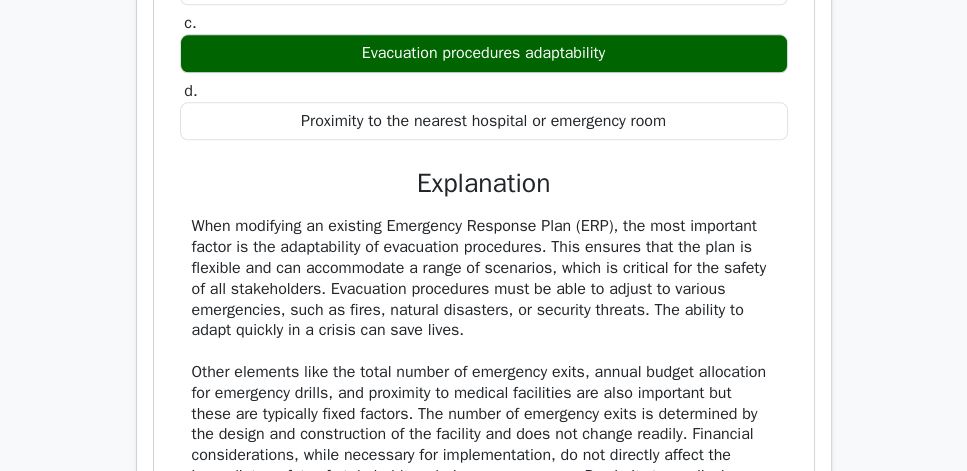 scroll, scrollTop: 2285, scrollLeft: 0, axis: vertical 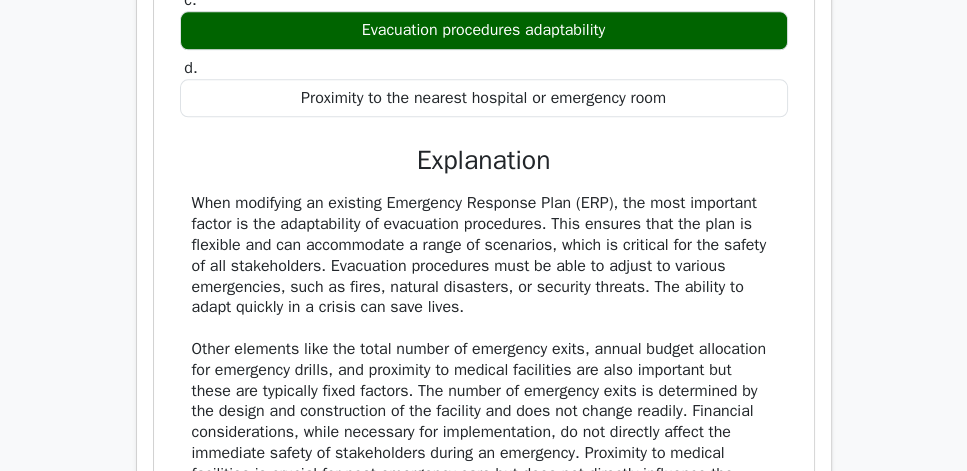 click on "When modifying an existing Emergency Response Plan (ERP), the most important factor is the adaptability of evacuation procedures. This ensures that the plan is flexible and can accommodate a range of scenarios, which is critical for the safety of all stakeholders. Evacuation procedures must be able to adjust to various emergencies, such as fires, natural disasters, or security threats. The ability to adapt quickly in a crisis can save lives." at bounding box center (484, 370) 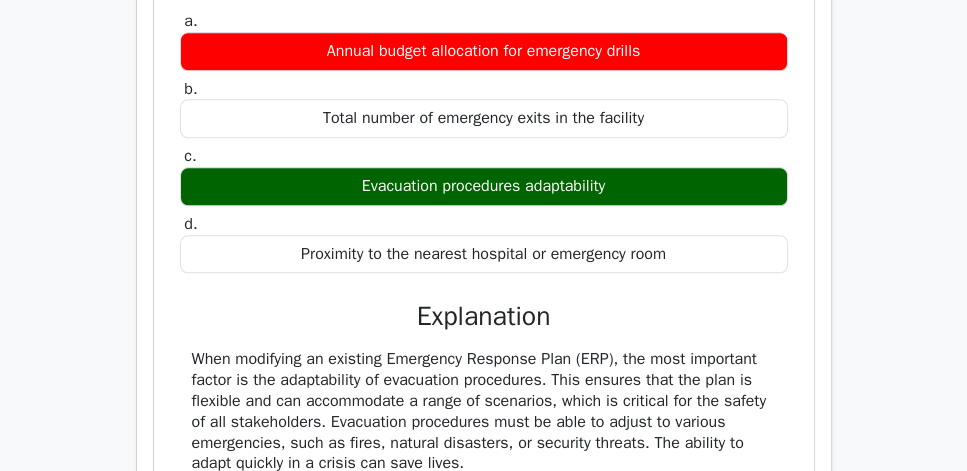 scroll, scrollTop: 2114, scrollLeft: 0, axis: vertical 